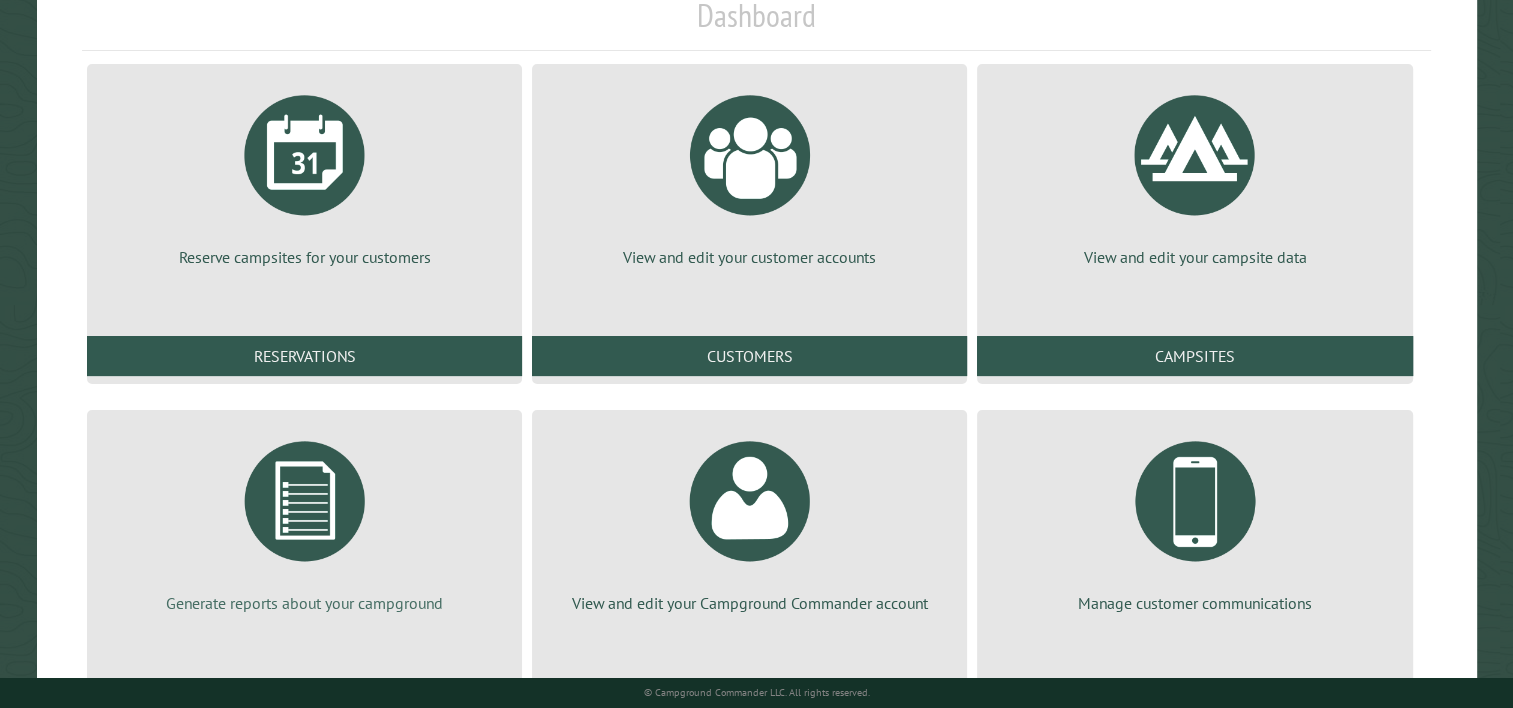 scroll, scrollTop: 293, scrollLeft: 0, axis: vertical 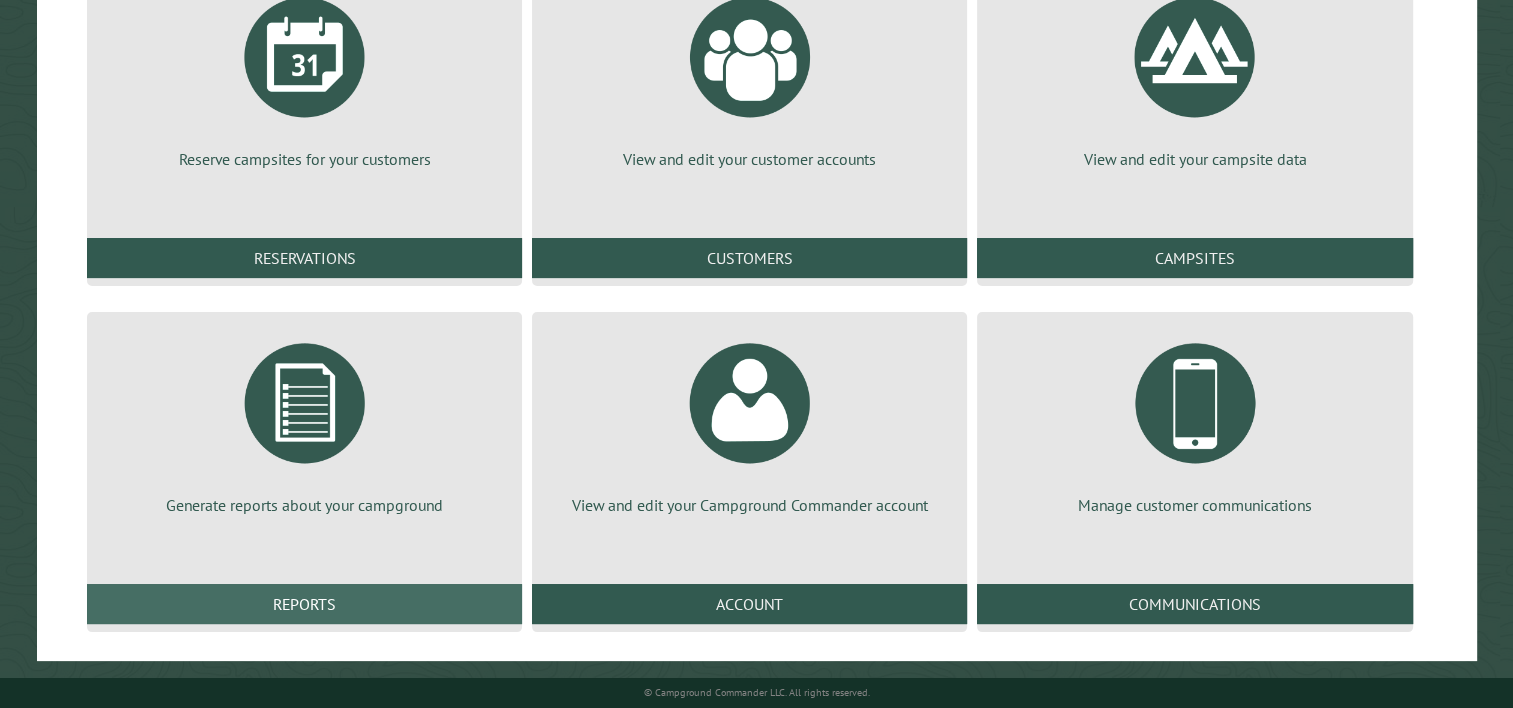 click on "Reports" at bounding box center [304, 604] 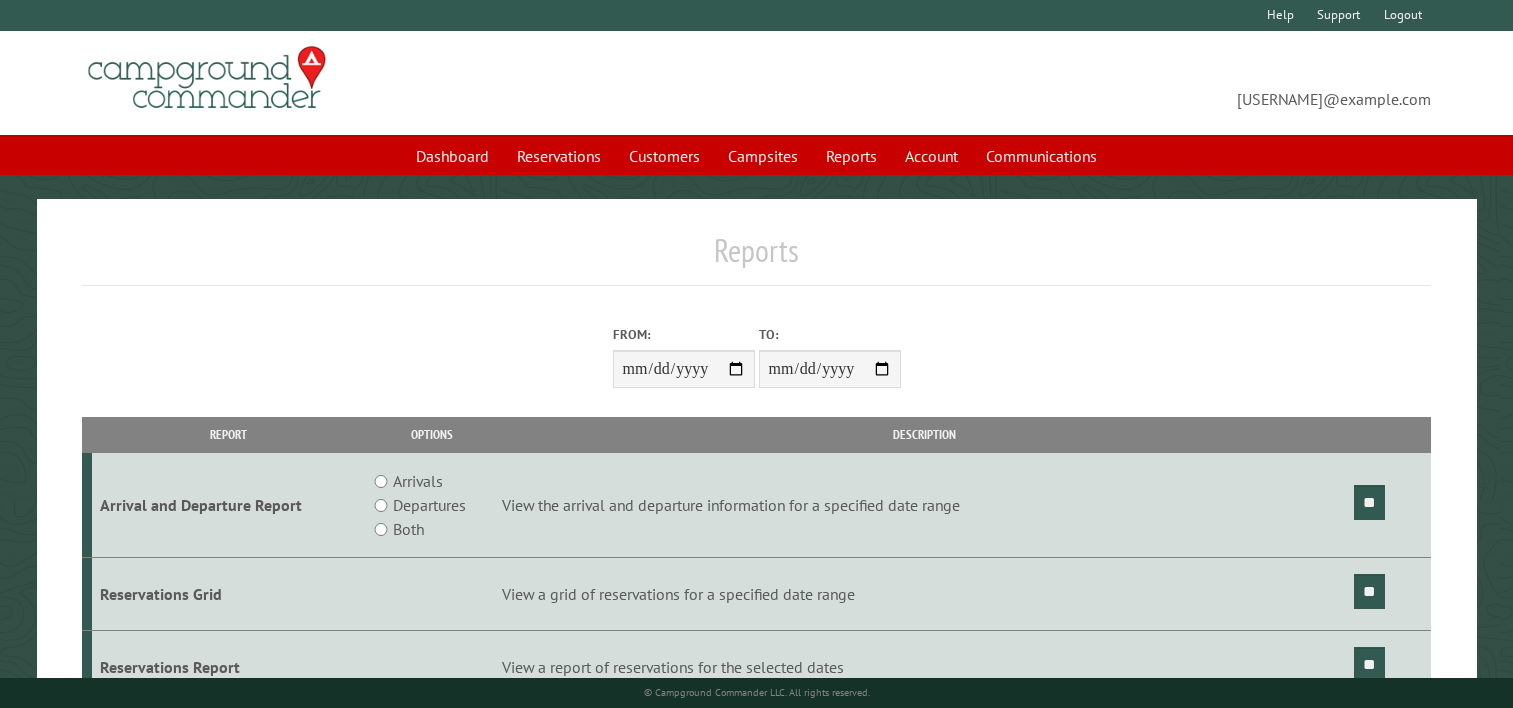 scroll, scrollTop: 0, scrollLeft: 0, axis: both 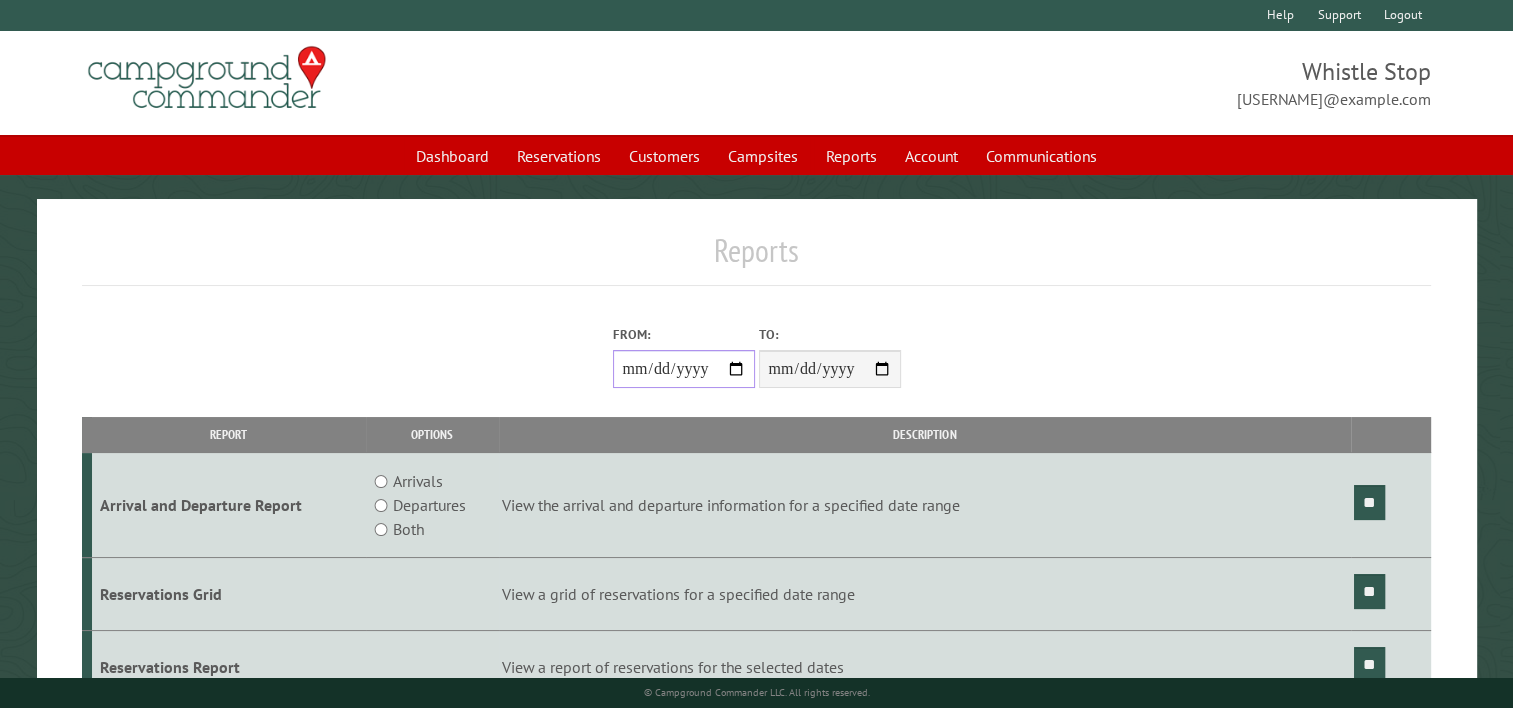 click on "From:" at bounding box center (684, 369) 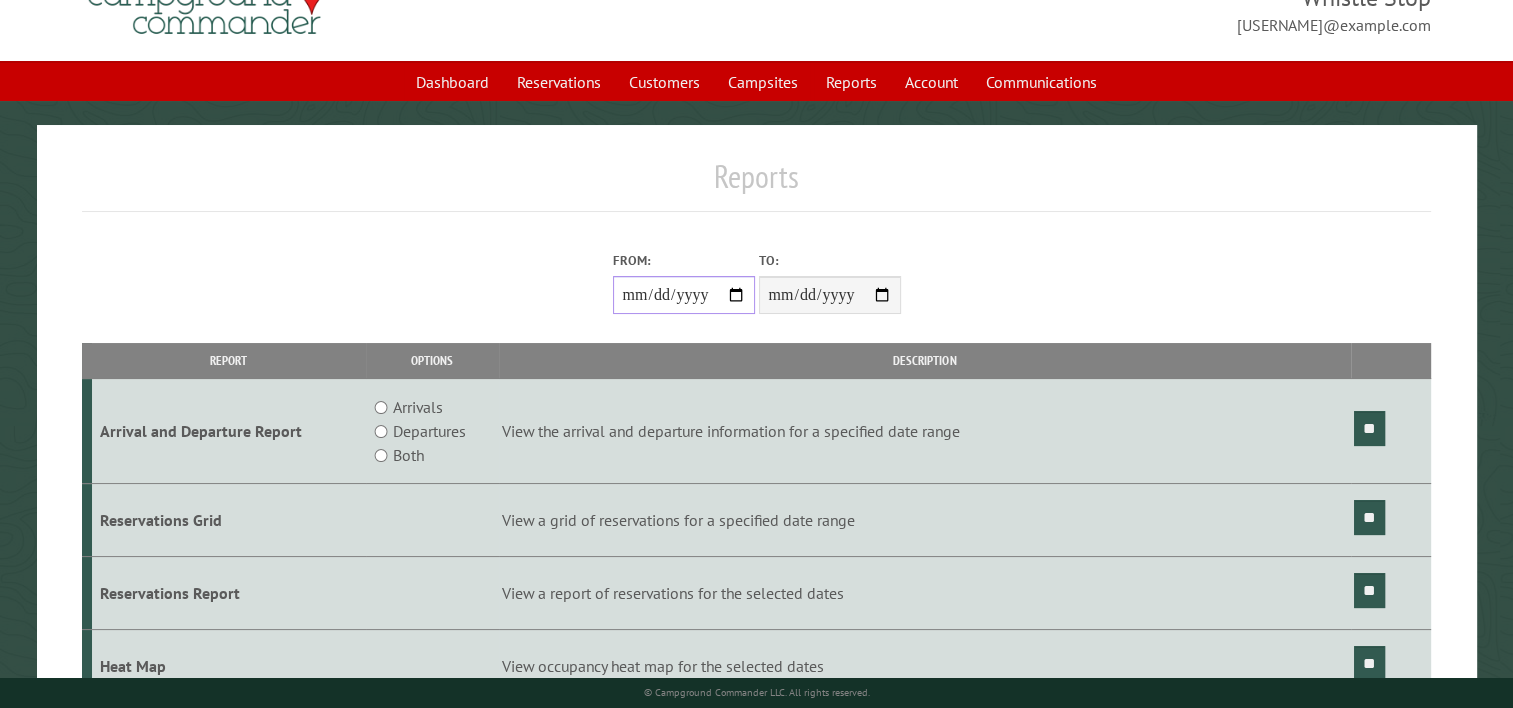 scroll, scrollTop: 75, scrollLeft: 0, axis: vertical 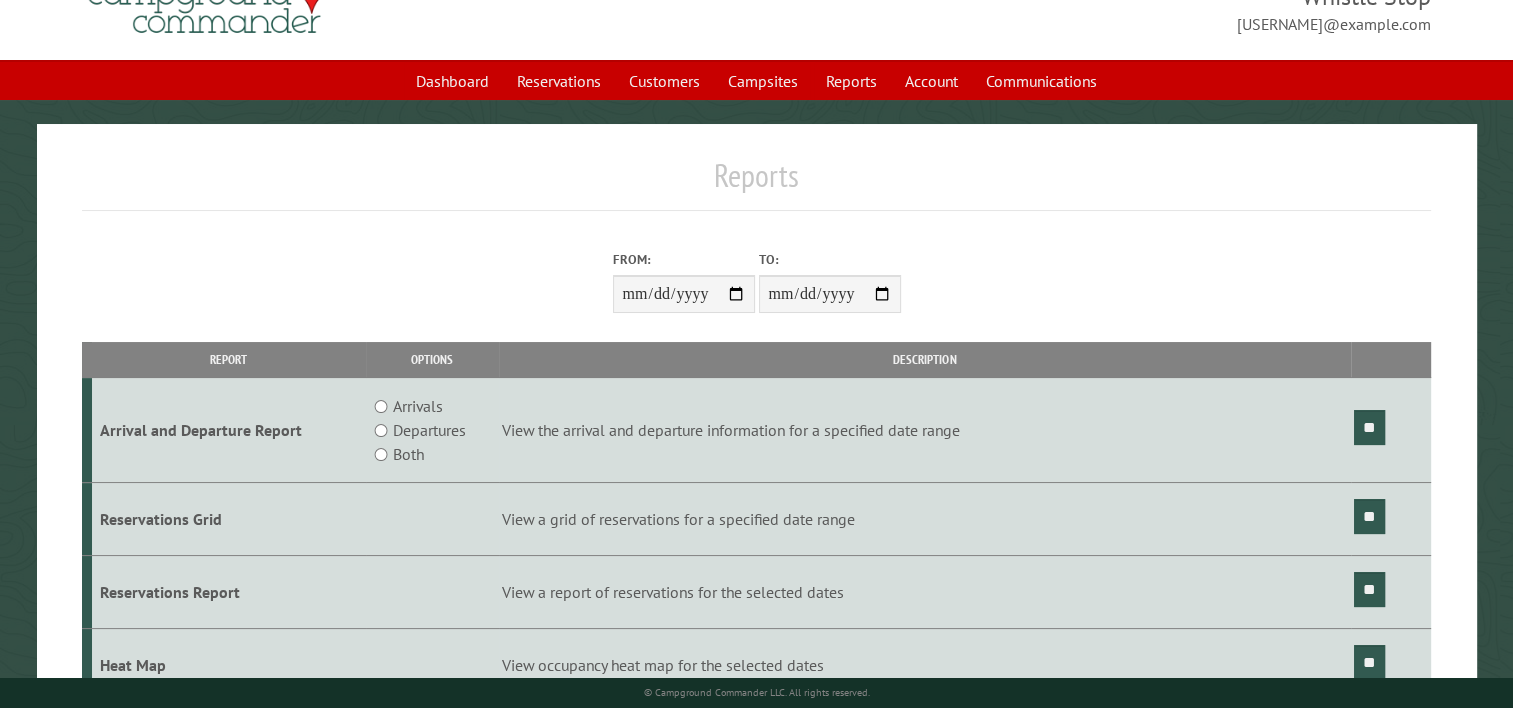 click on "View a grid of reservations for a specified date range" at bounding box center [925, 519] 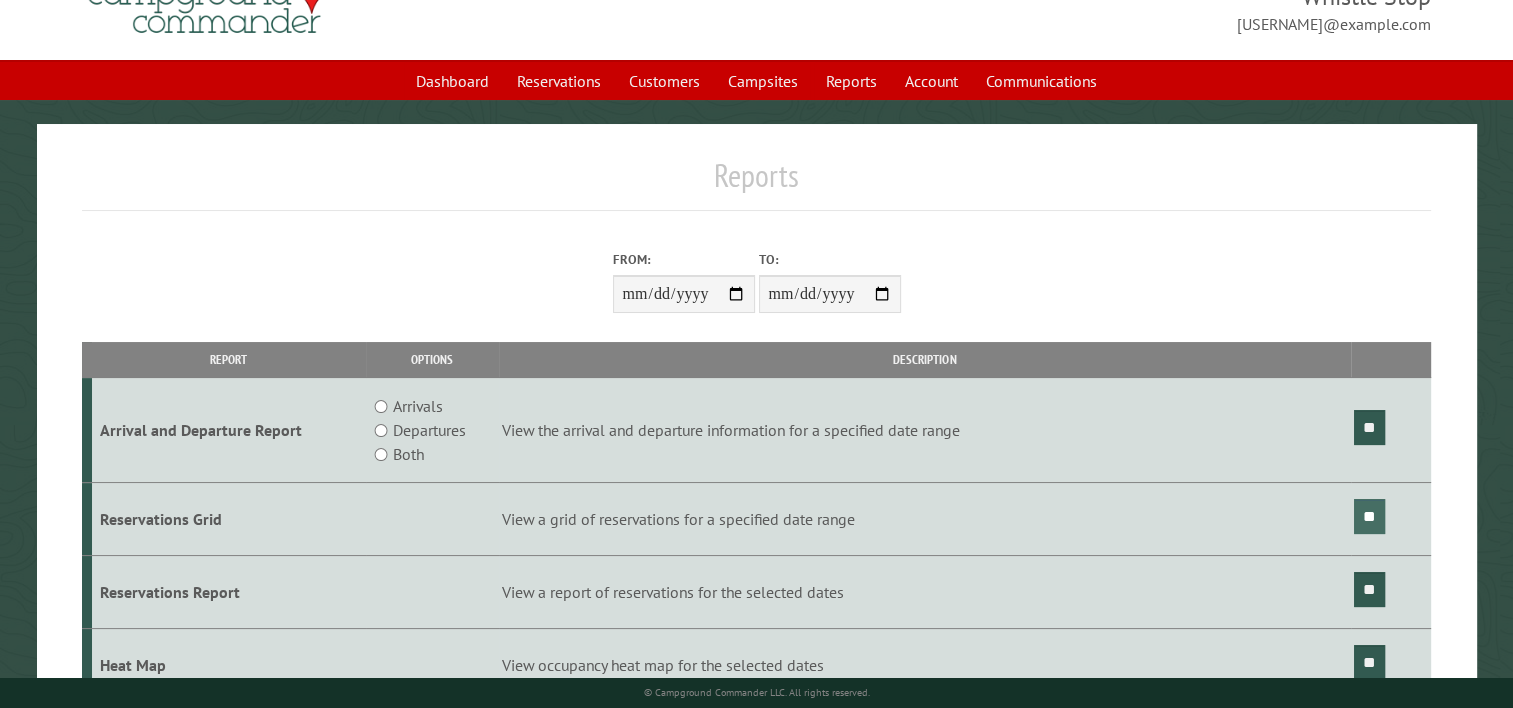 click on "**" at bounding box center [1369, 516] 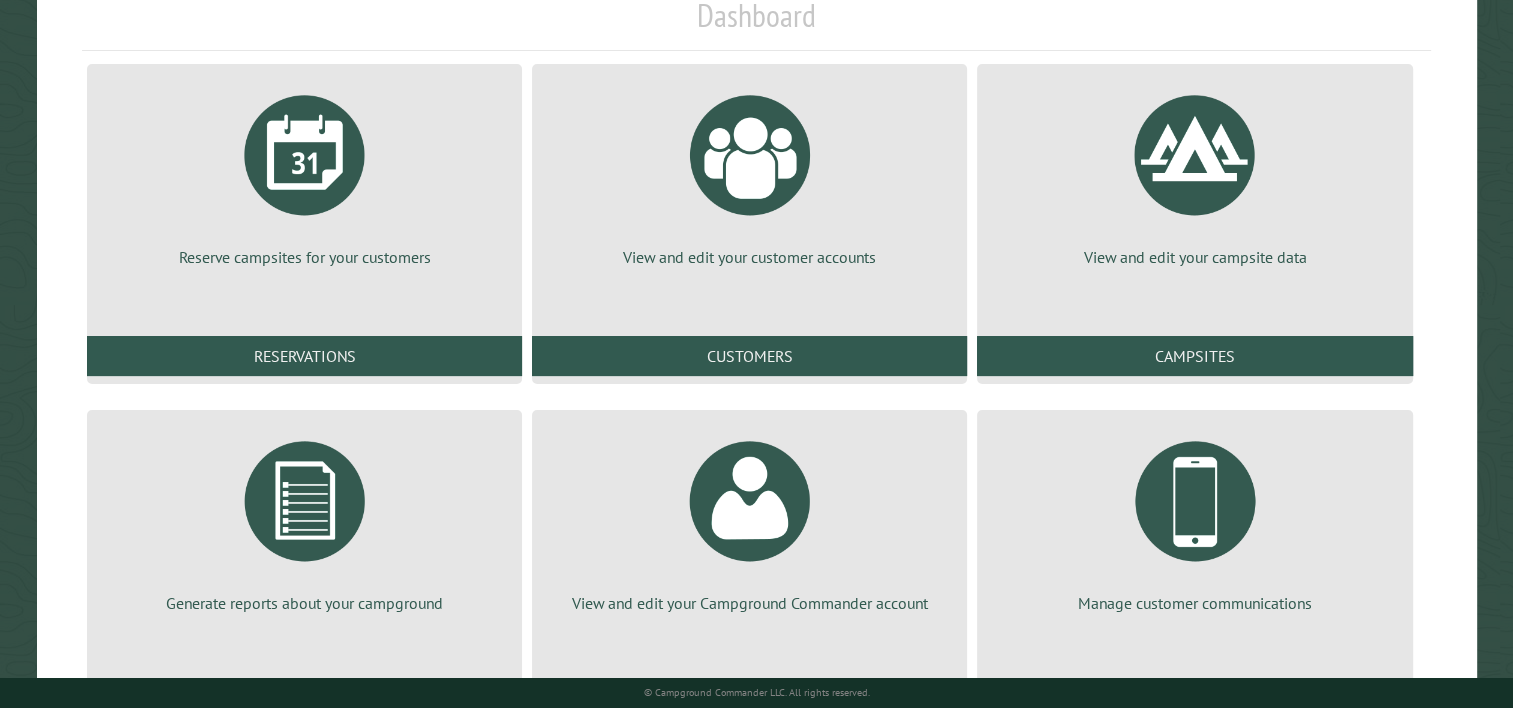 scroll, scrollTop: 293, scrollLeft: 0, axis: vertical 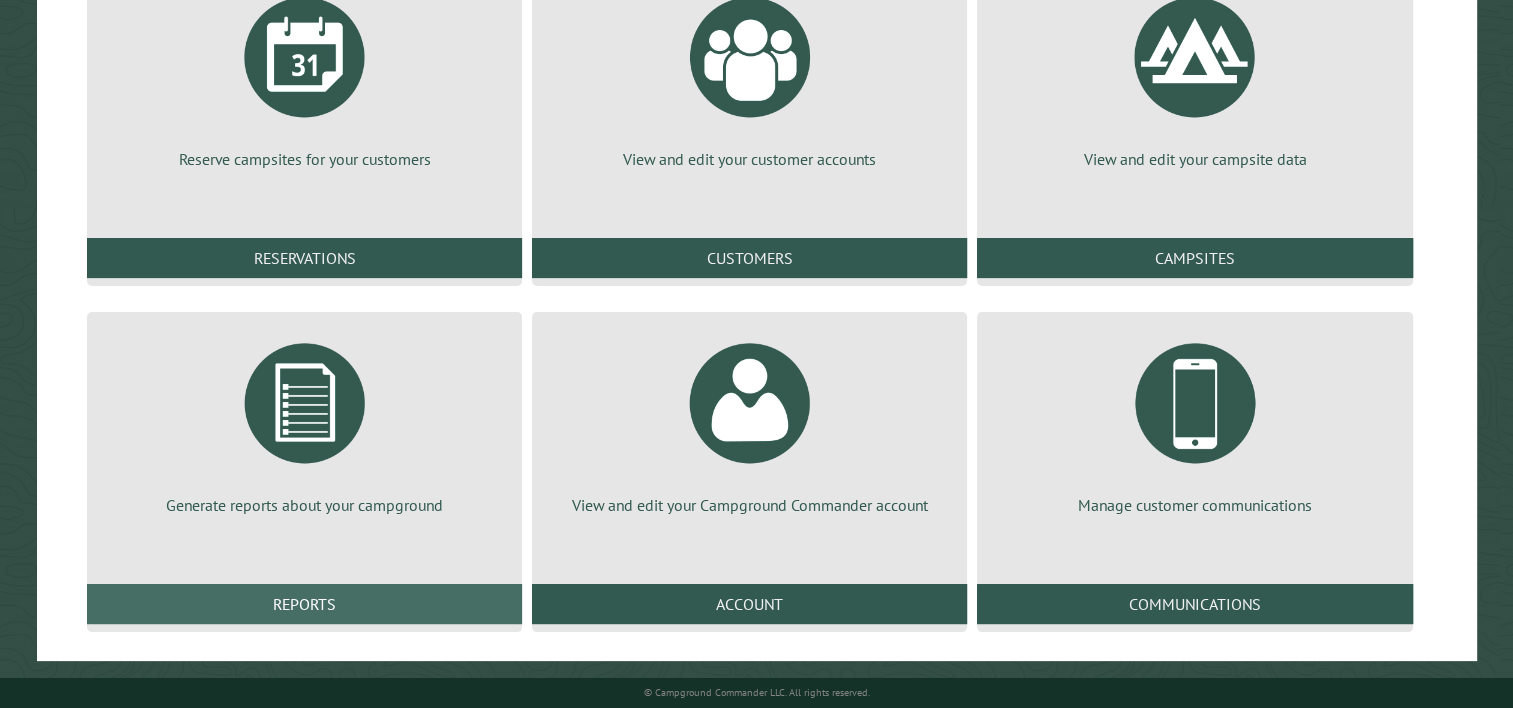 click on "Reports" at bounding box center [304, 604] 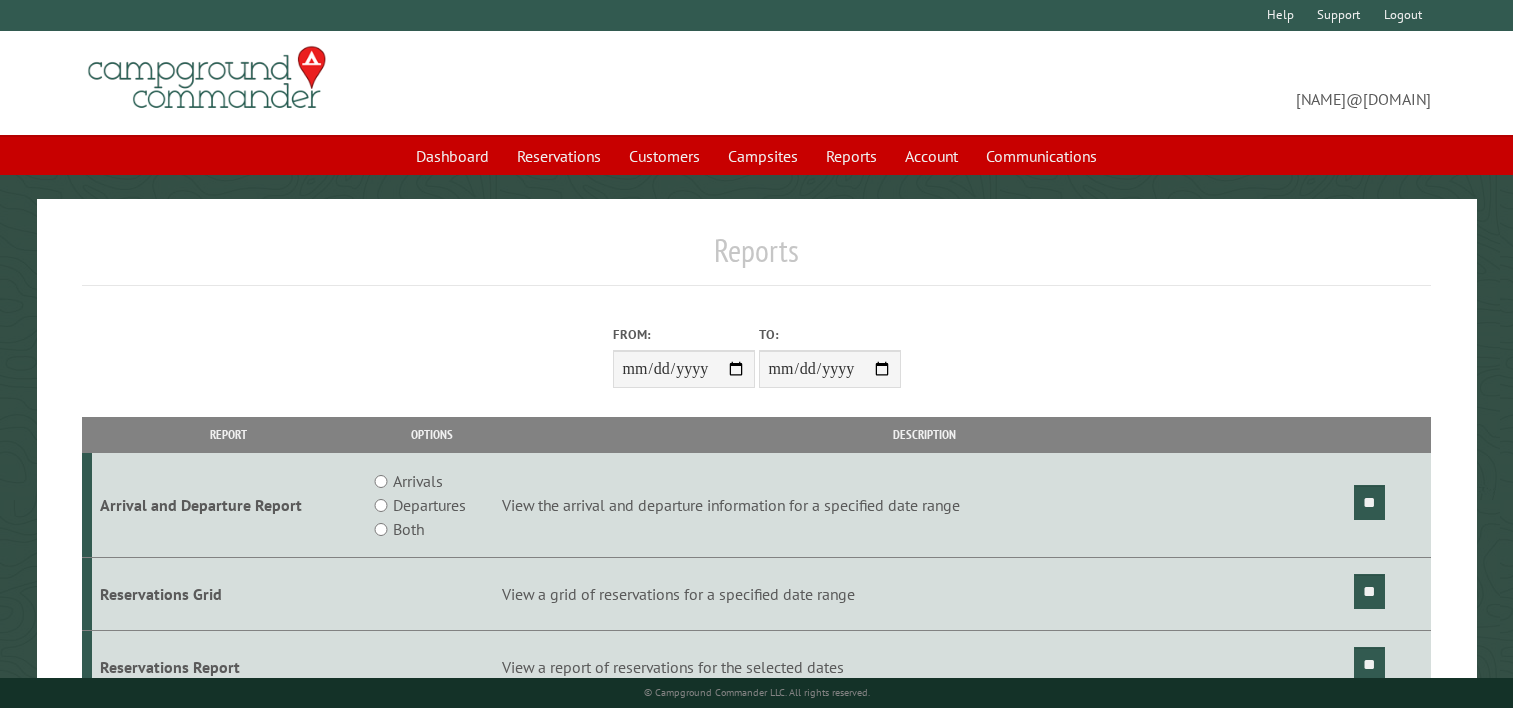 scroll, scrollTop: 0, scrollLeft: 0, axis: both 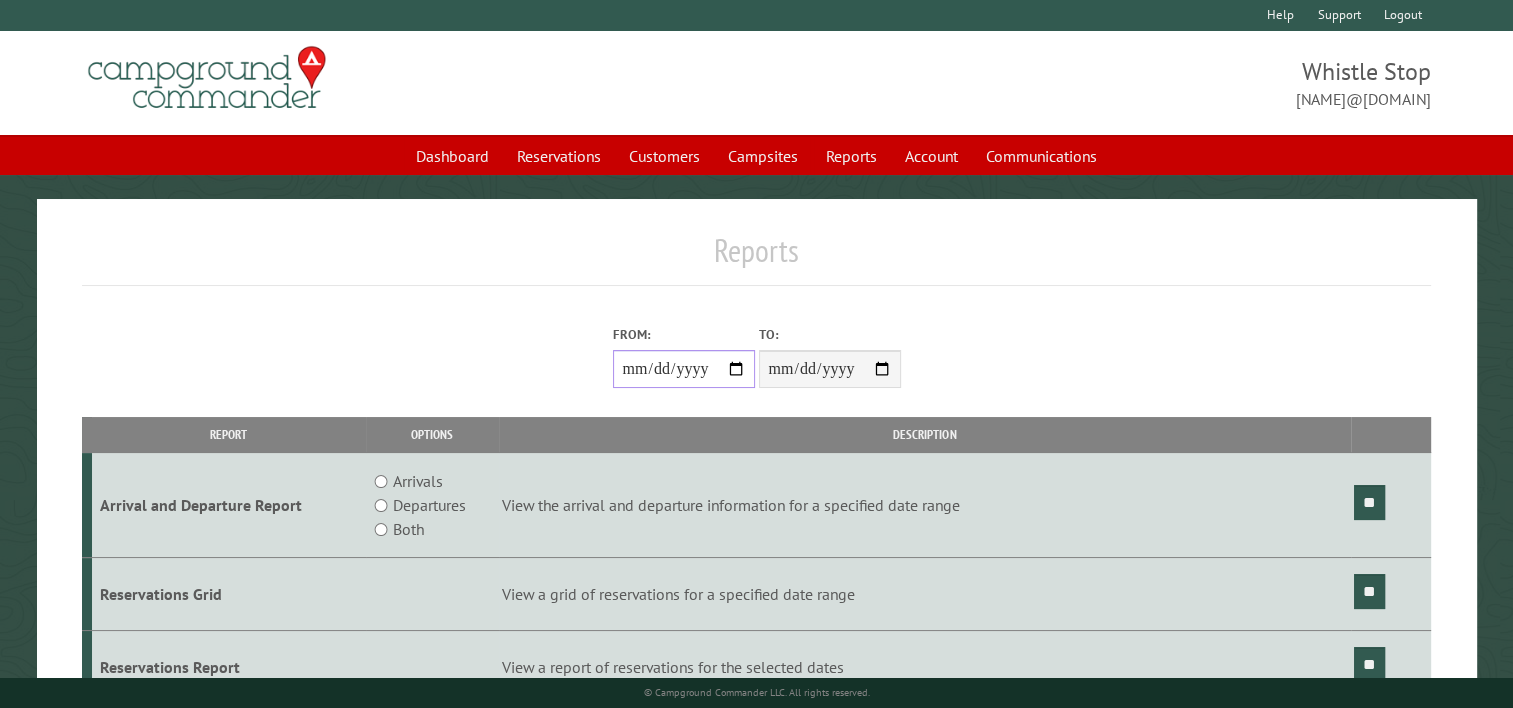 click on "From:" at bounding box center (684, 369) 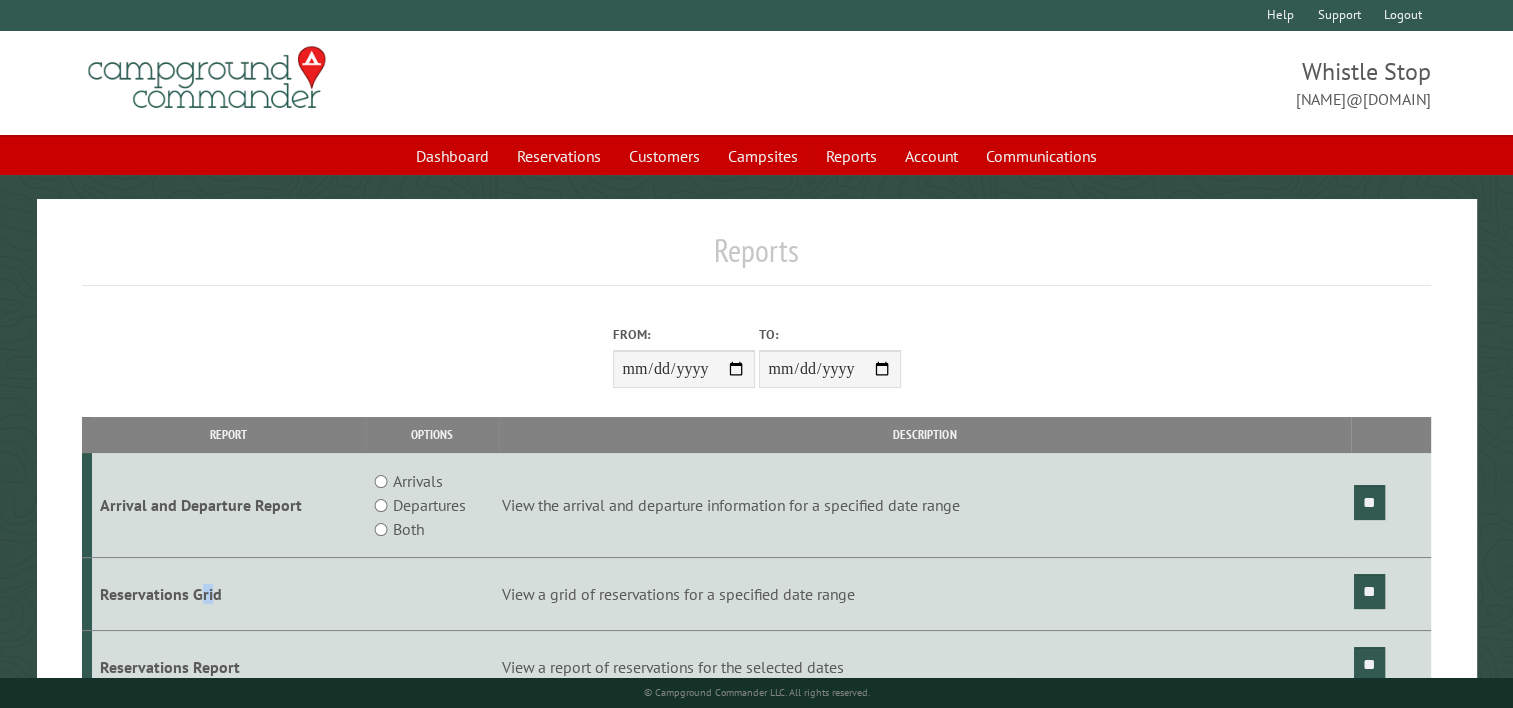 click on "Reservations Grid" at bounding box center [229, 594] 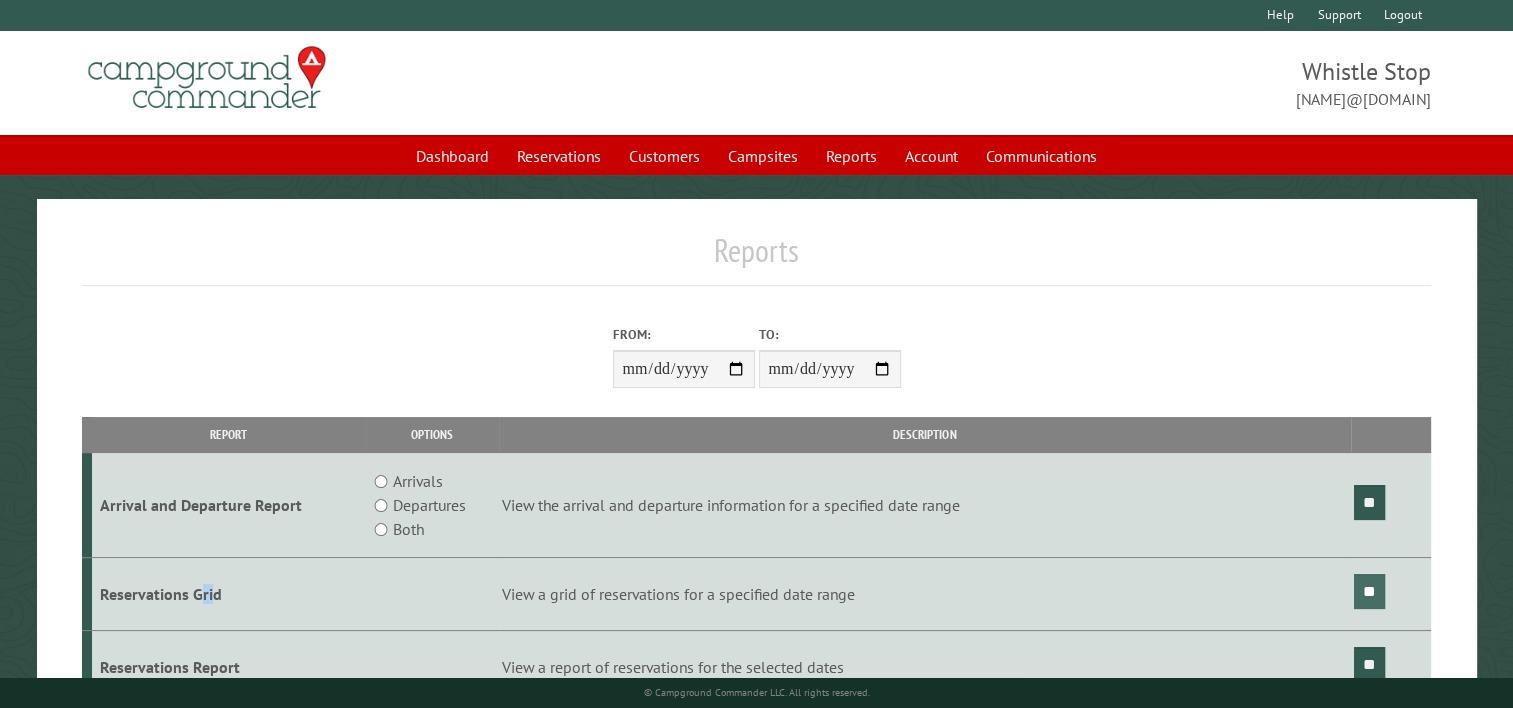 click on "**" at bounding box center (1369, 591) 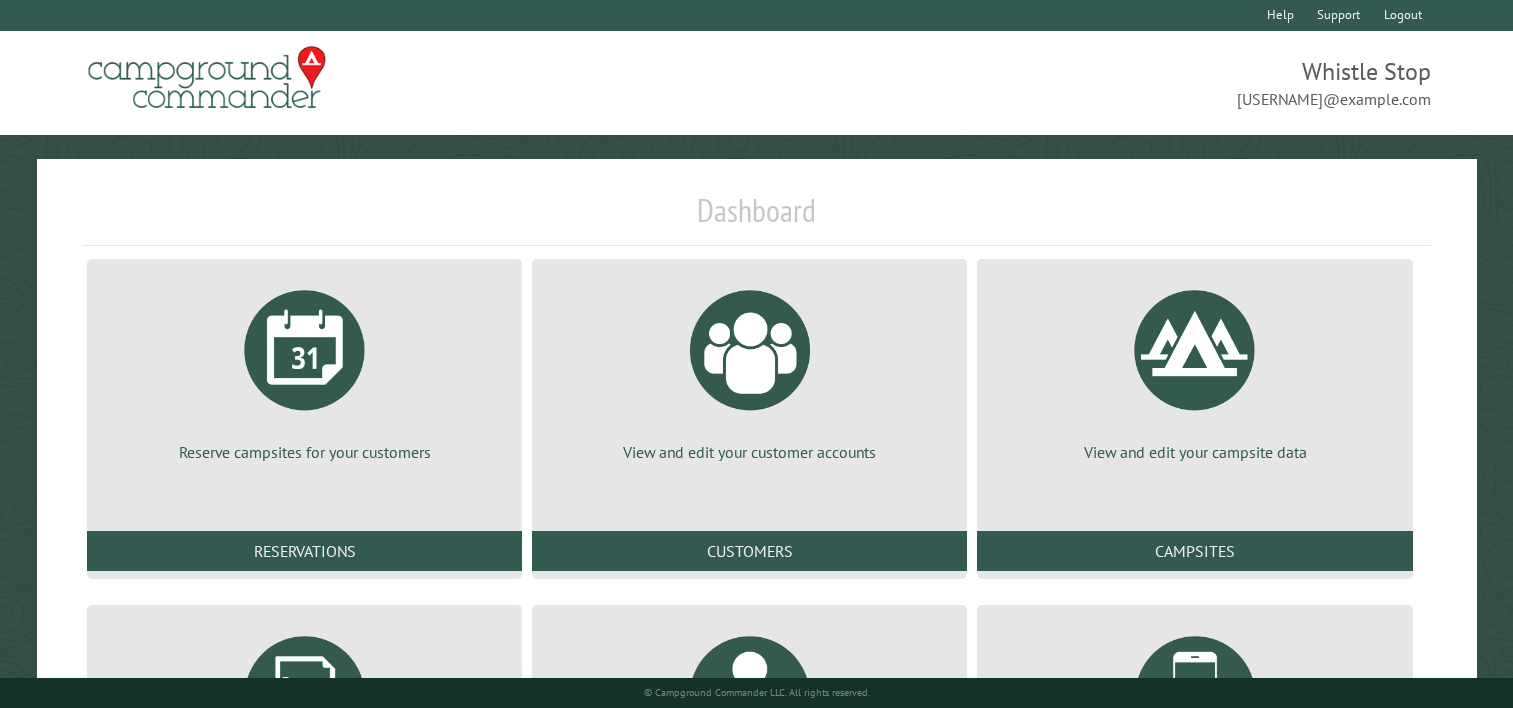 scroll, scrollTop: 0, scrollLeft: 0, axis: both 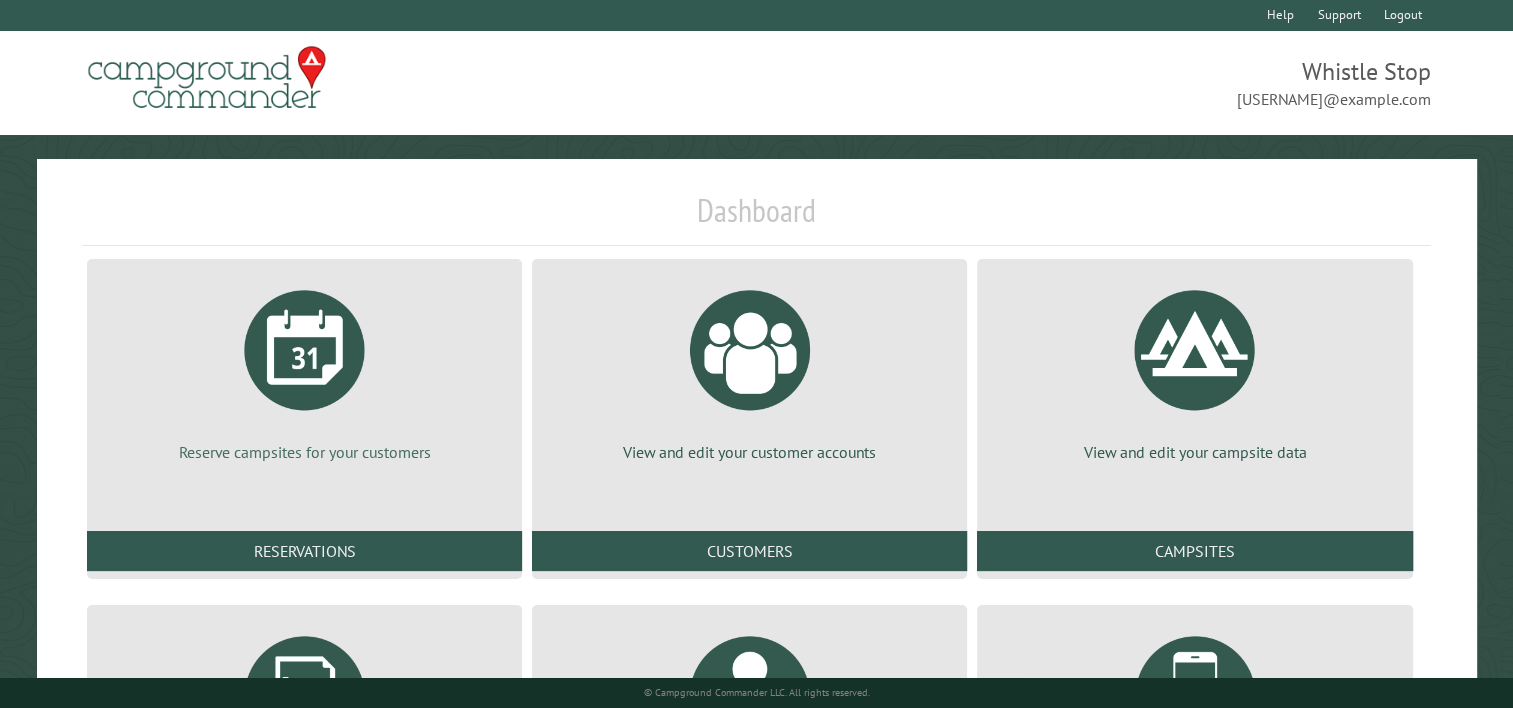 click at bounding box center [305, 350] 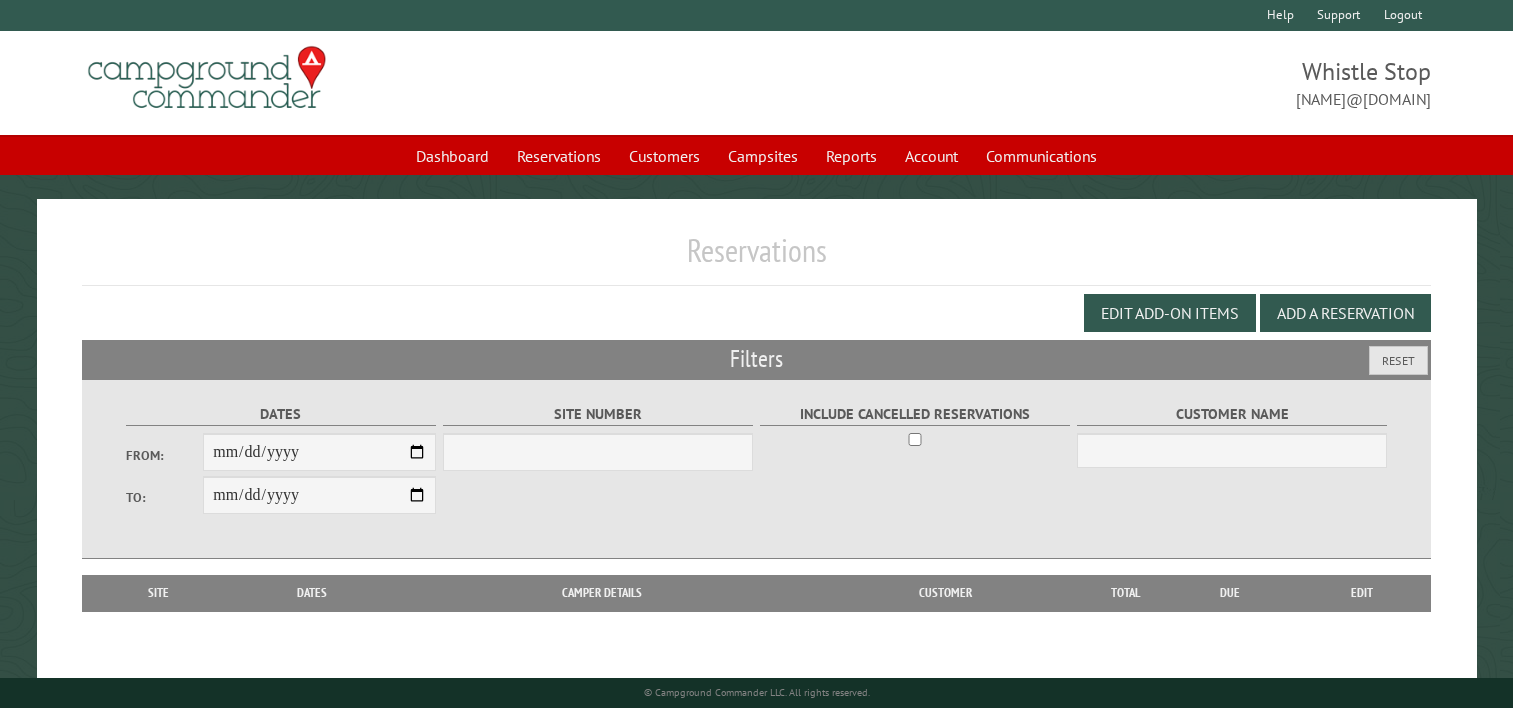 scroll, scrollTop: 0, scrollLeft: 0, axis: both 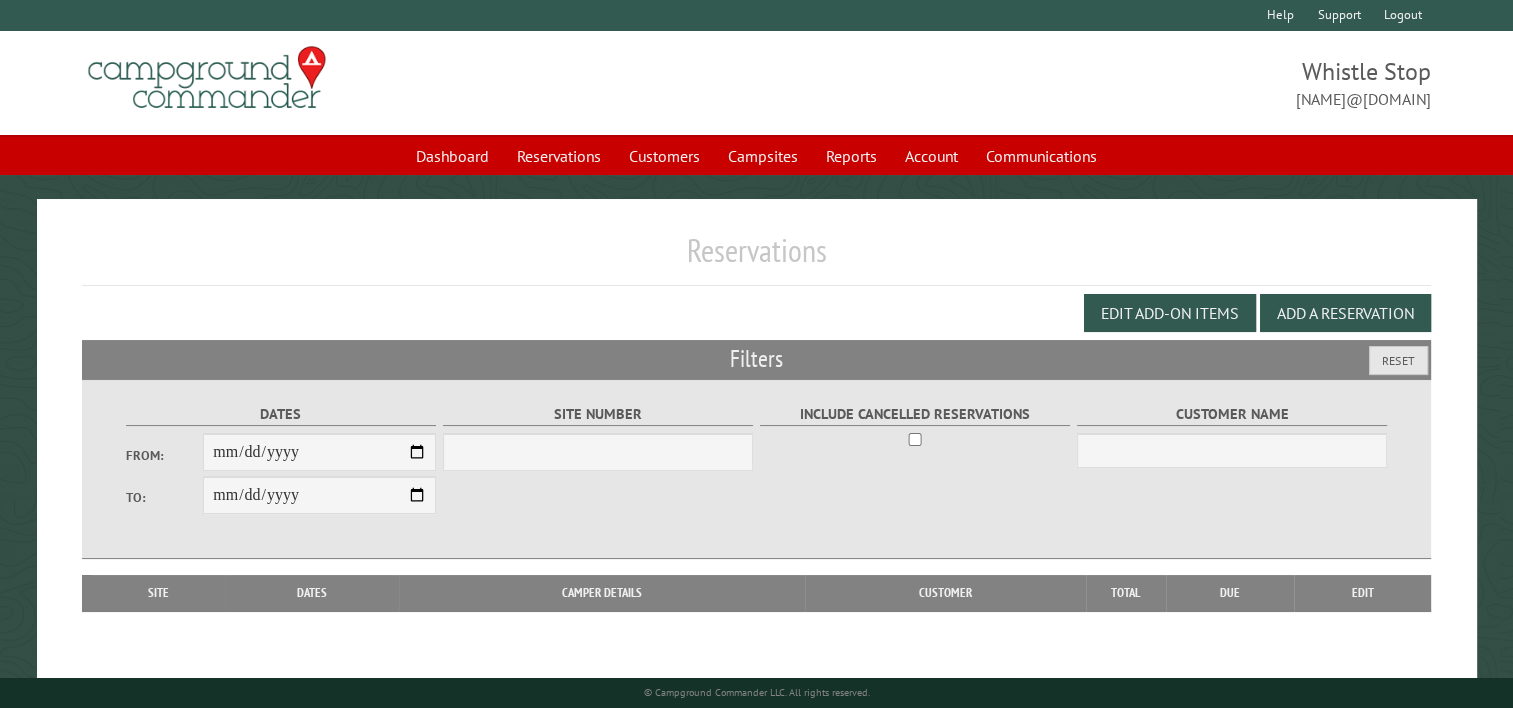 select on "***" 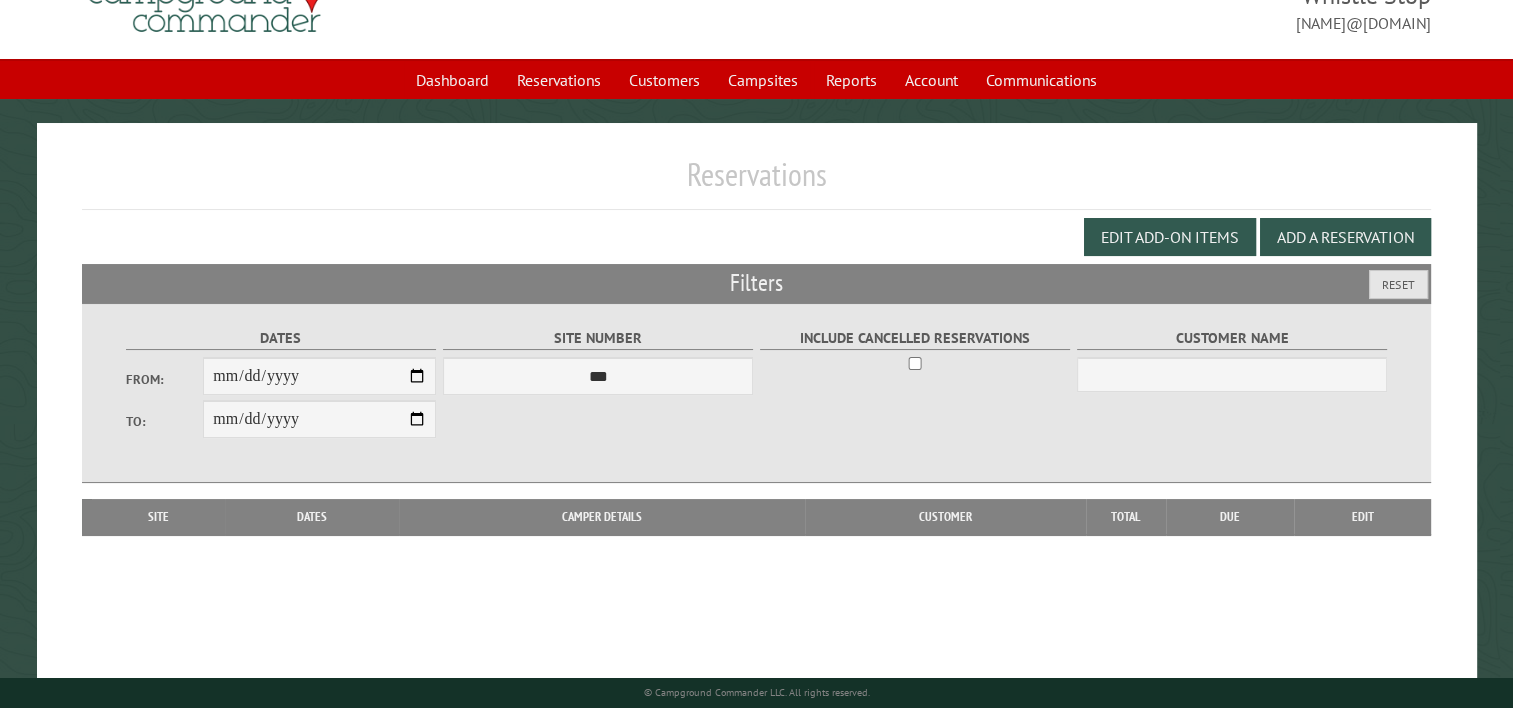 scroll, scrollTop: 0, scrollLeft: 0, axis: both 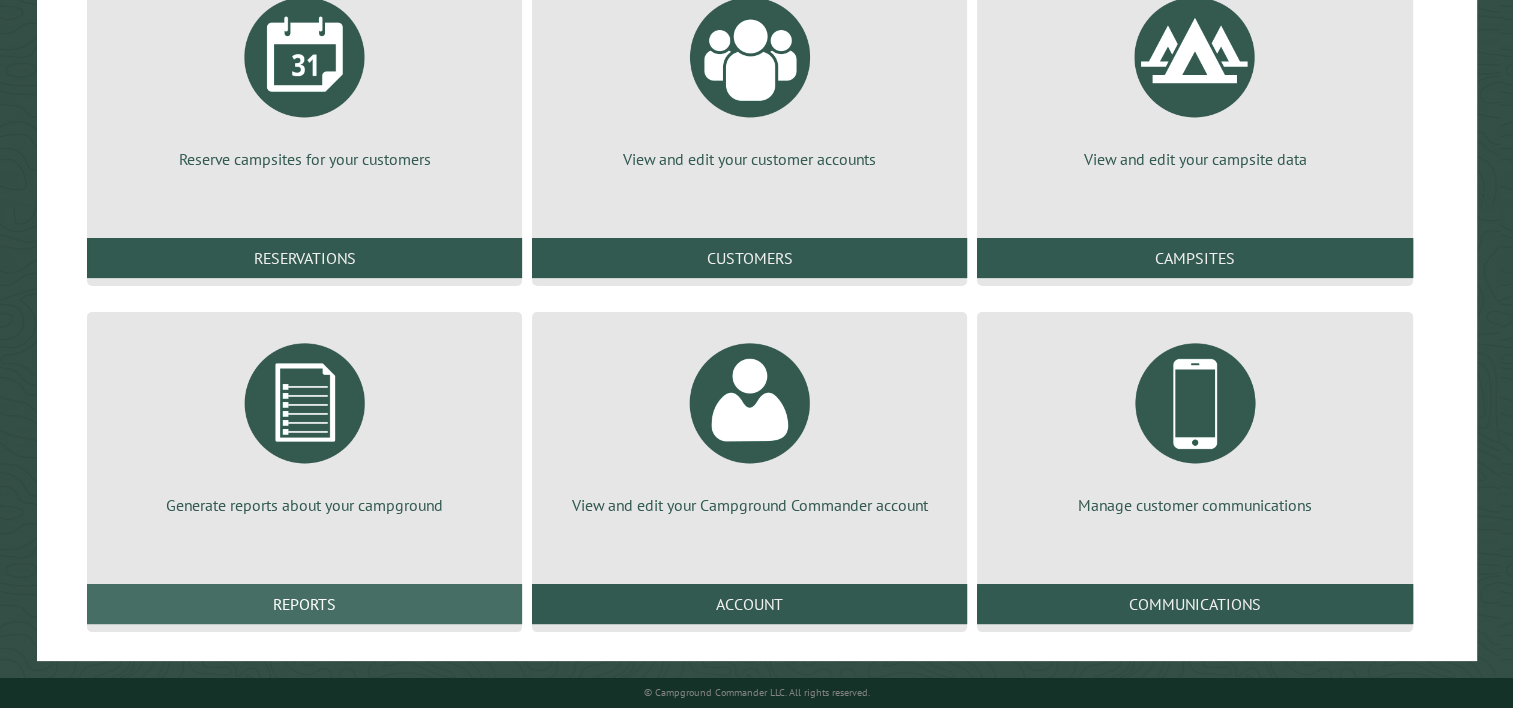 click on "Reports" at bounding box center [304, 604] 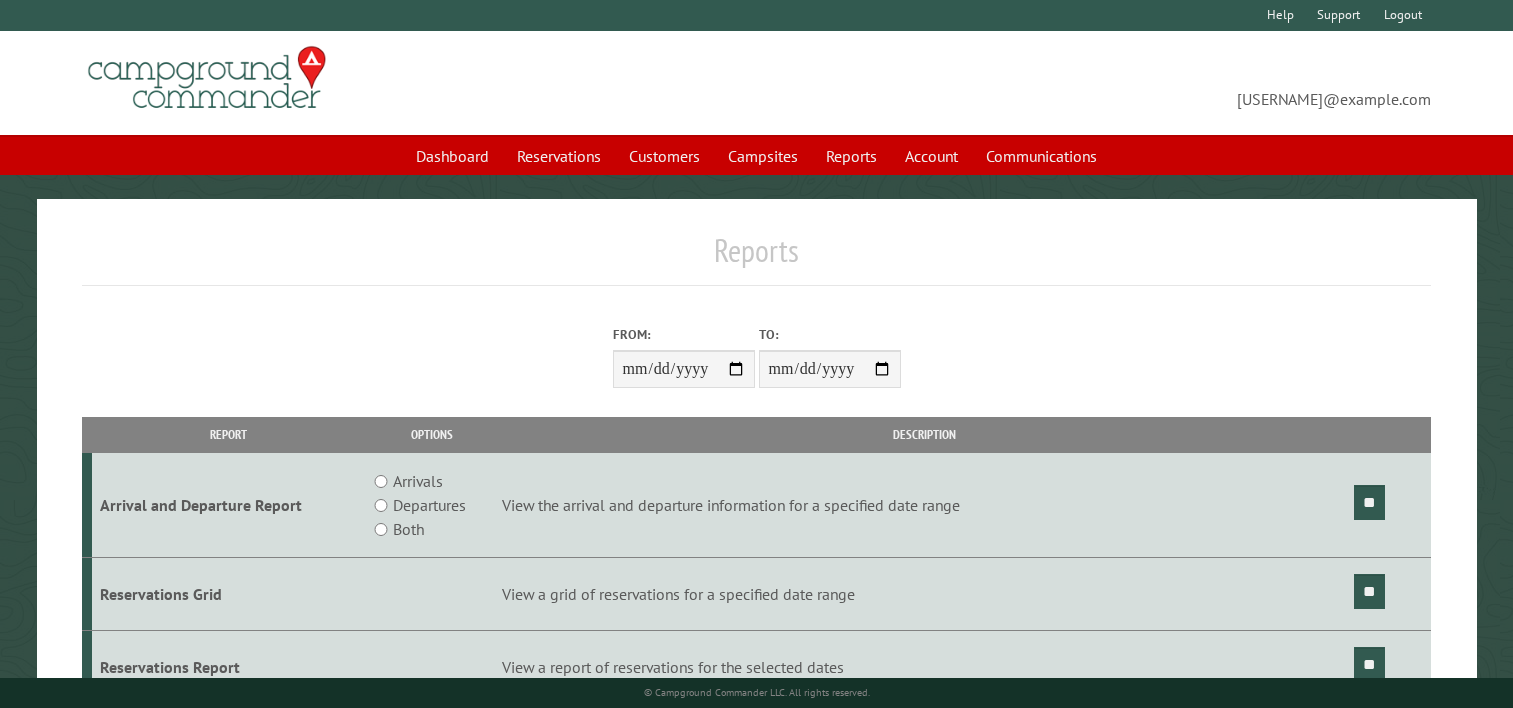 scroll, scrollTop: 0, scrollLeft: 0, axis: both 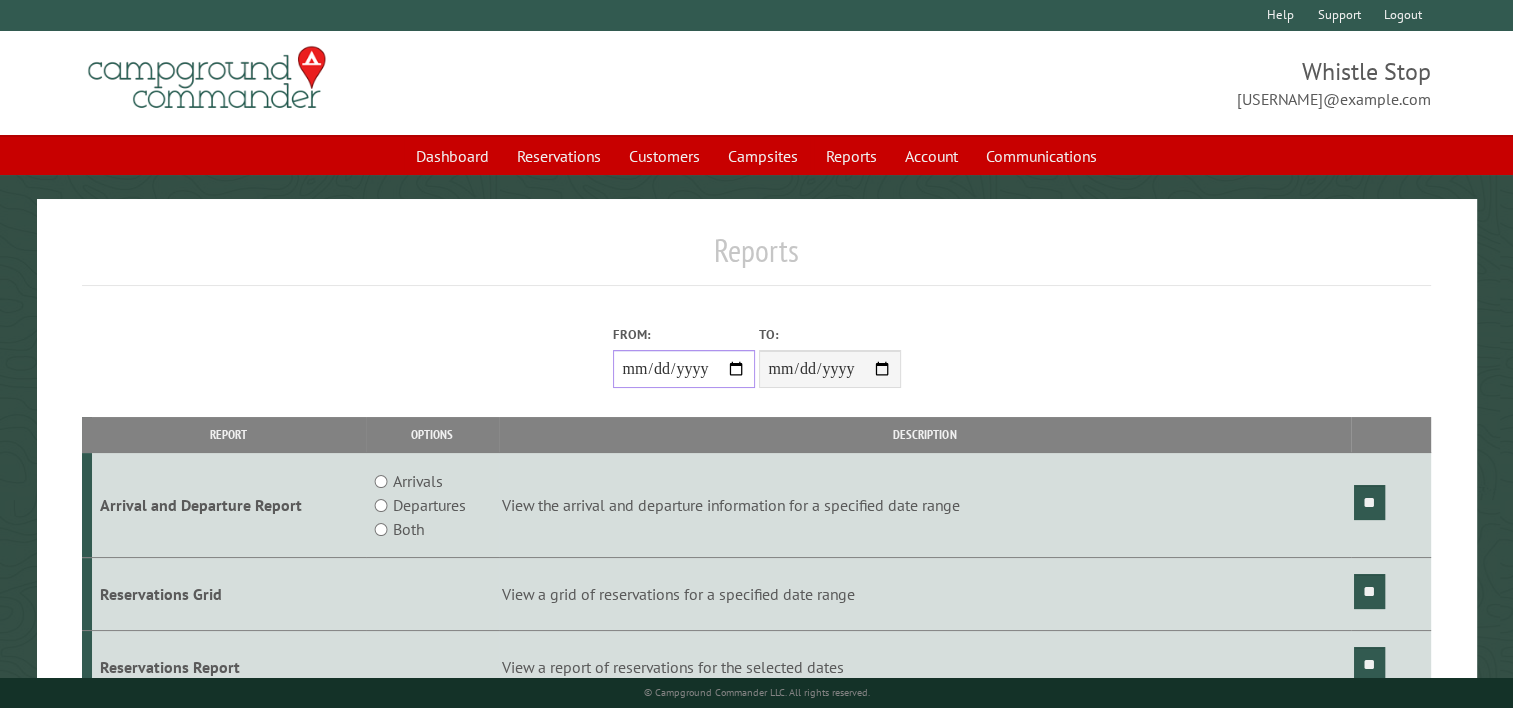 click on "From:" at bounding box center [684, 369] 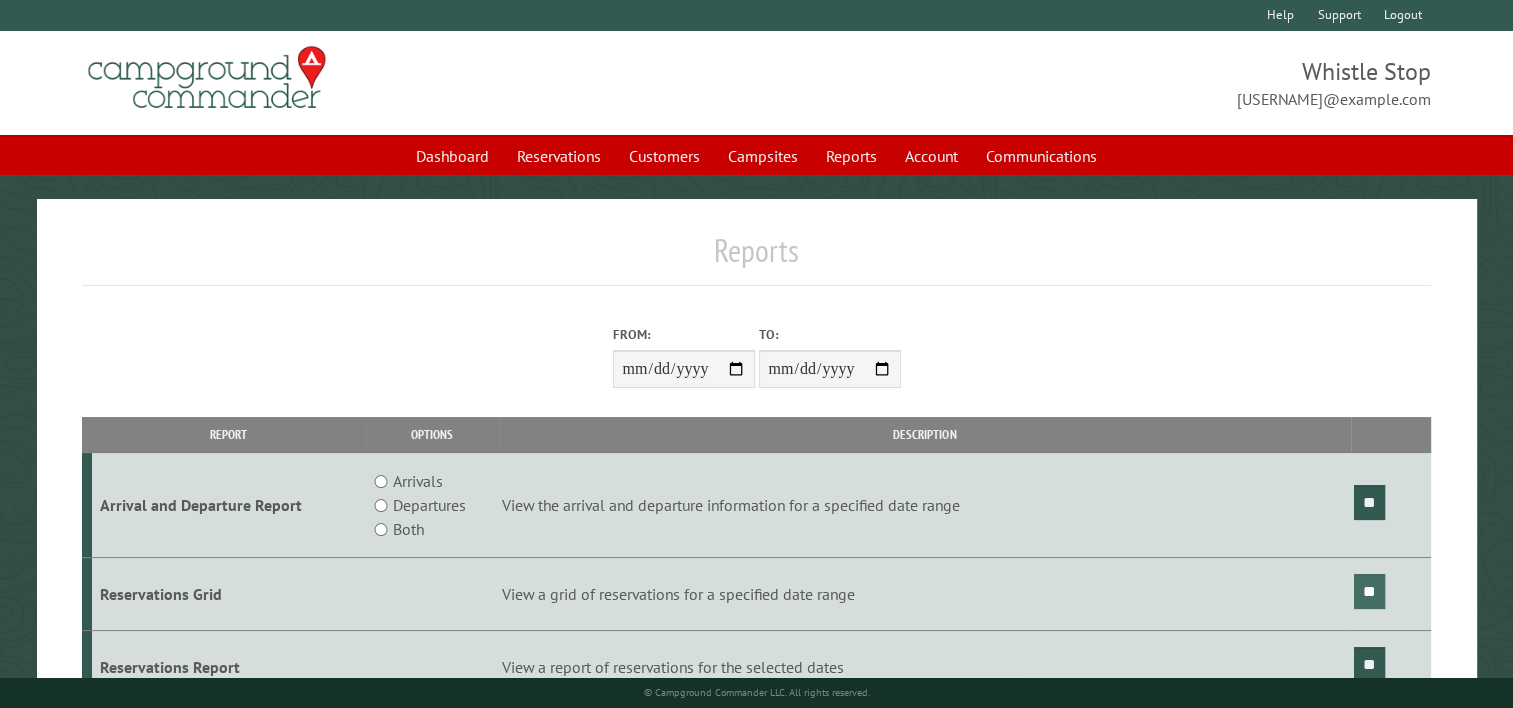 click on "**" at bounding box center [1369, 591] 